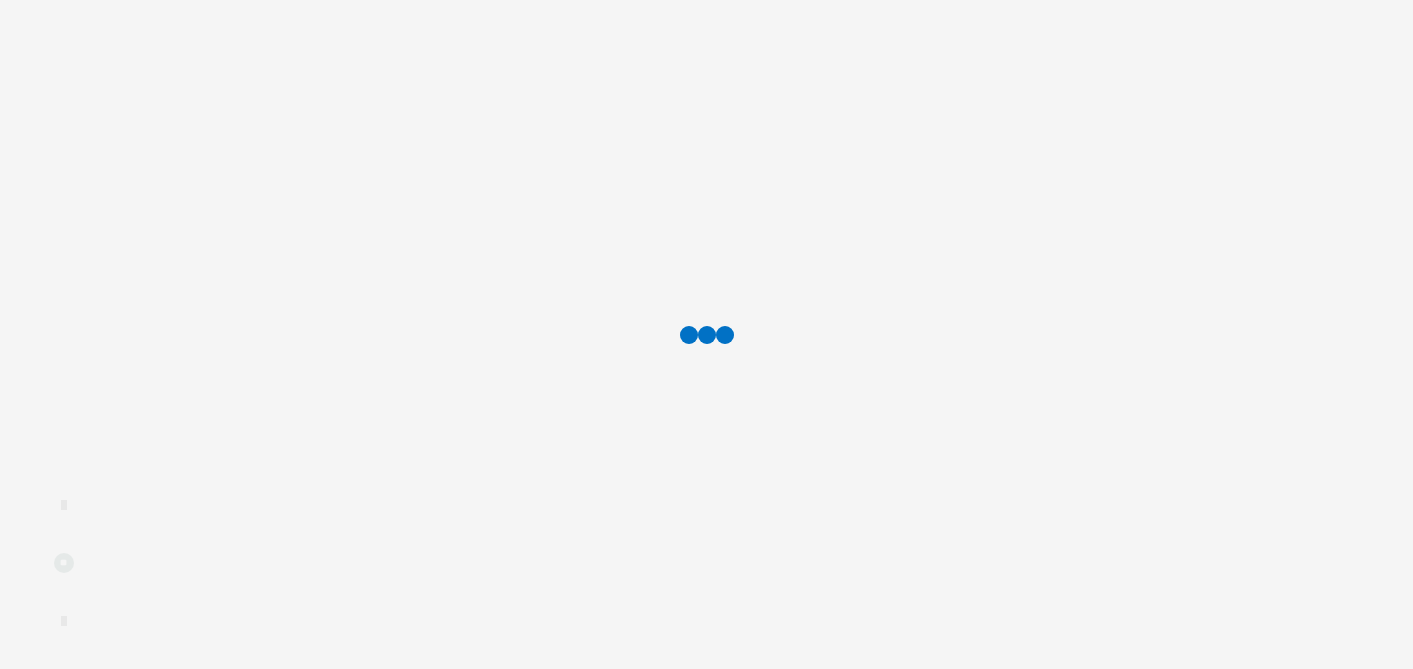 scroll, scrollTop: 0, scrollLeft: 0, axis: both 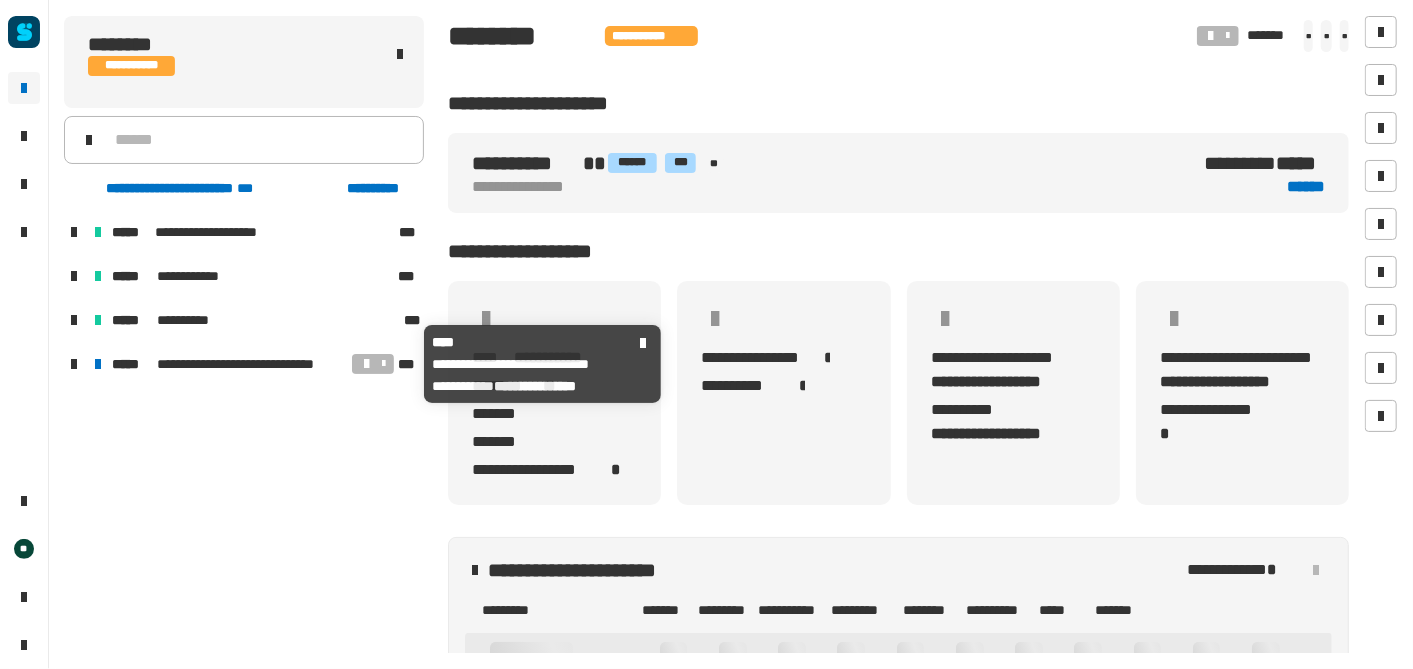 click on "**********" at bounding box center (253, 364) 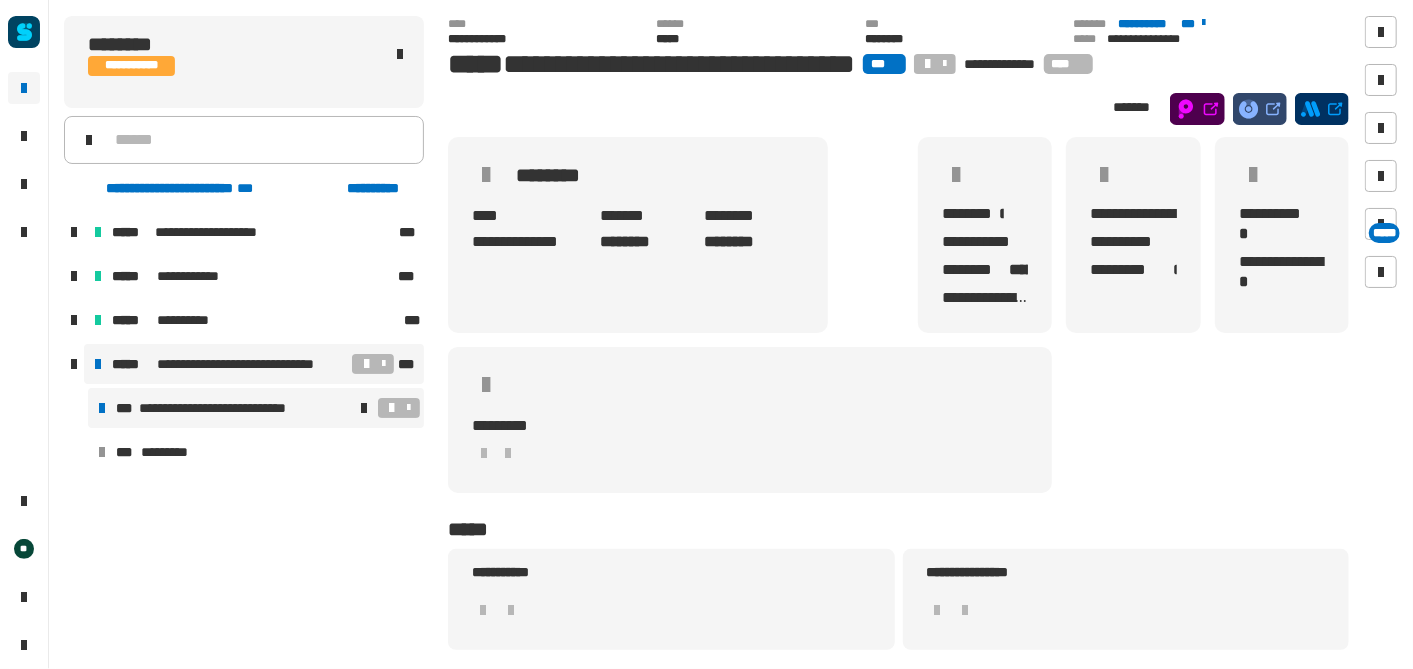 click on "**********" at bounding box center [228, 408] 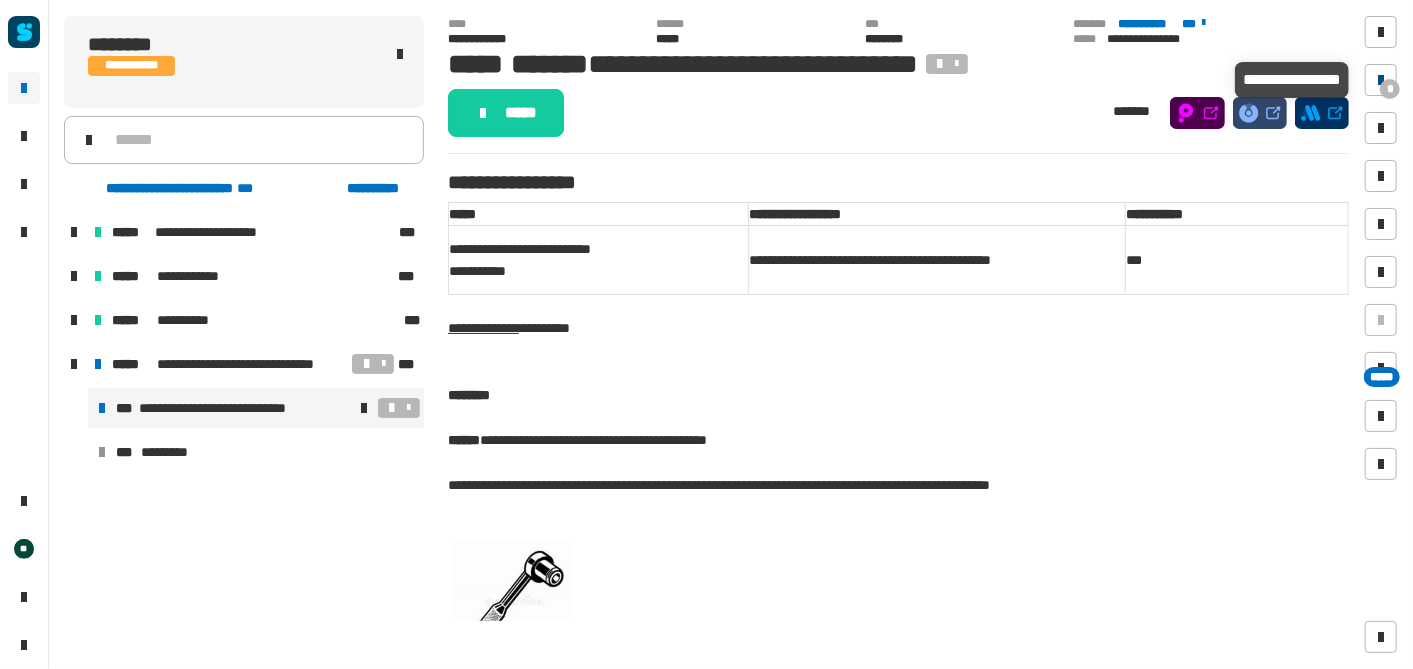 click at bounding box center (1381, 80) 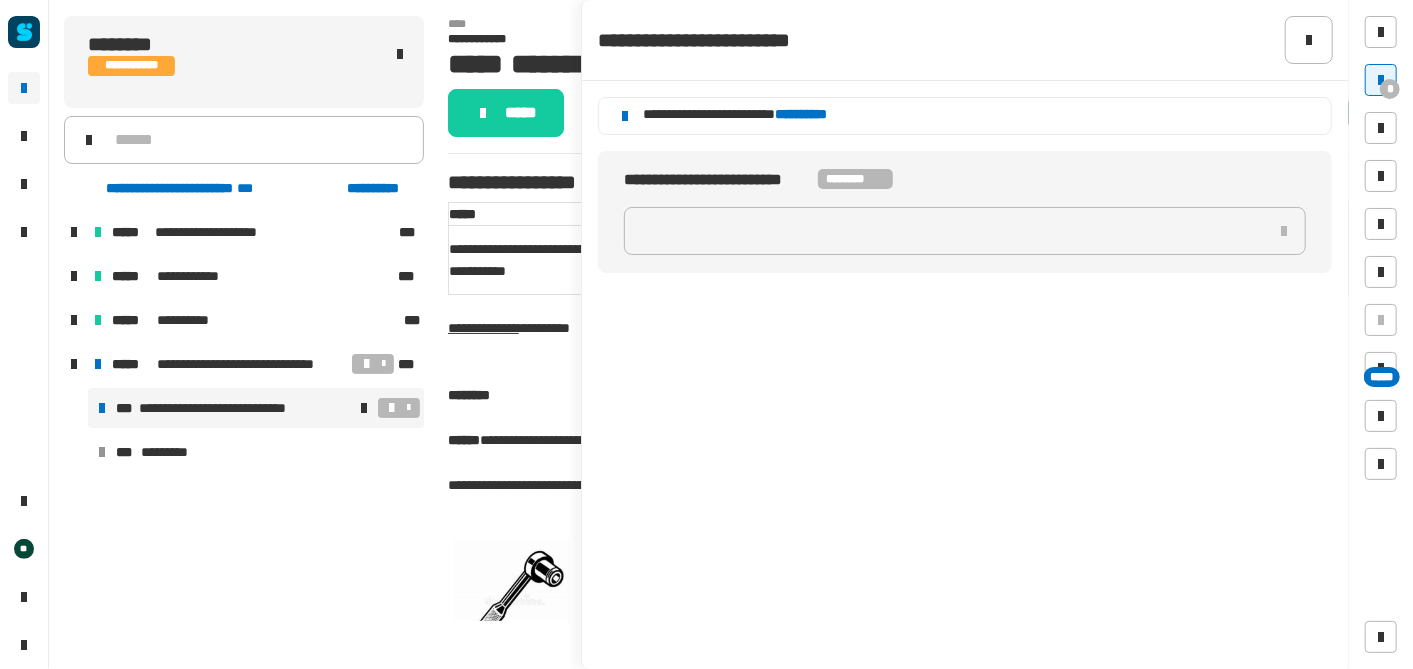 click 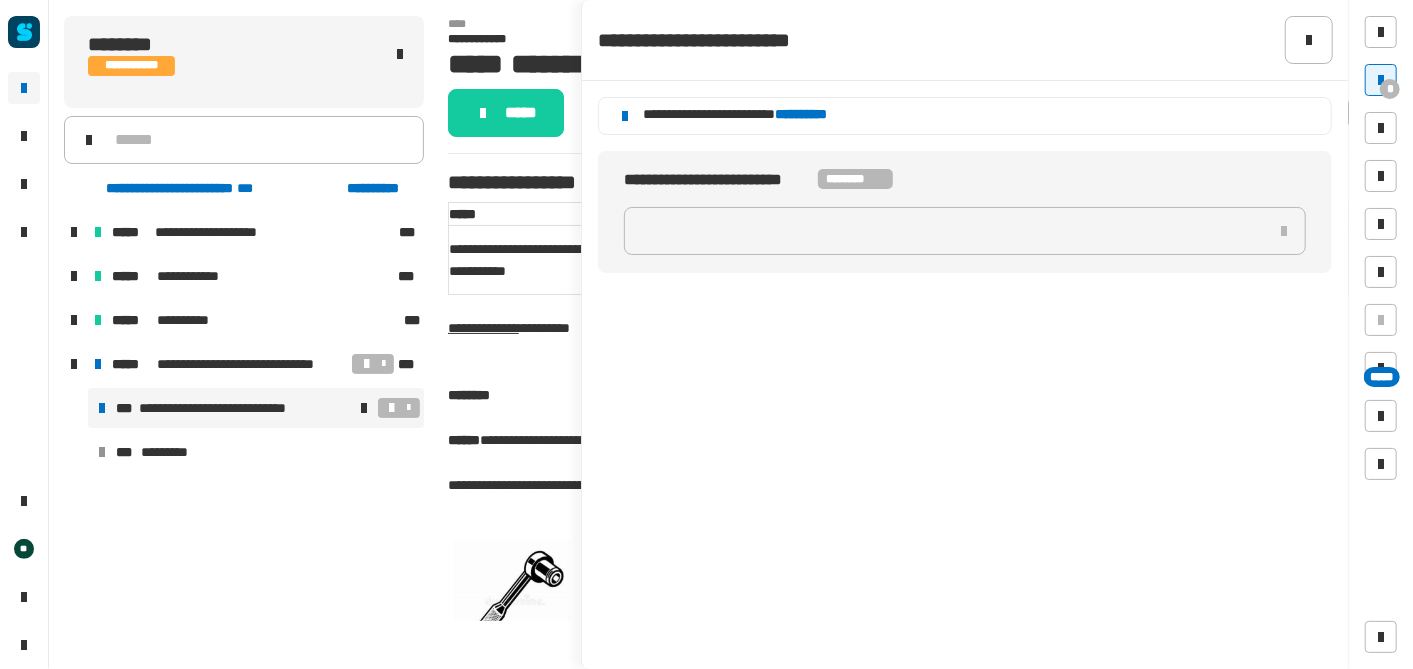 click on "**********" 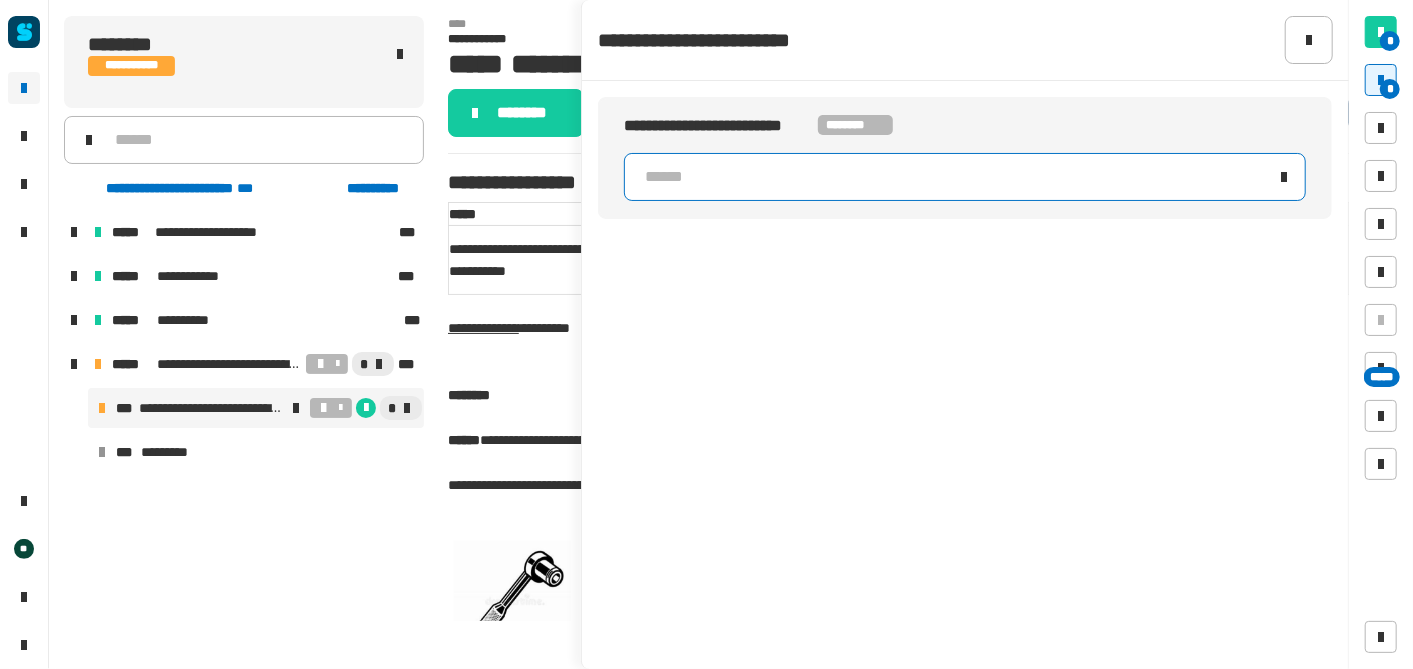 click on "******" 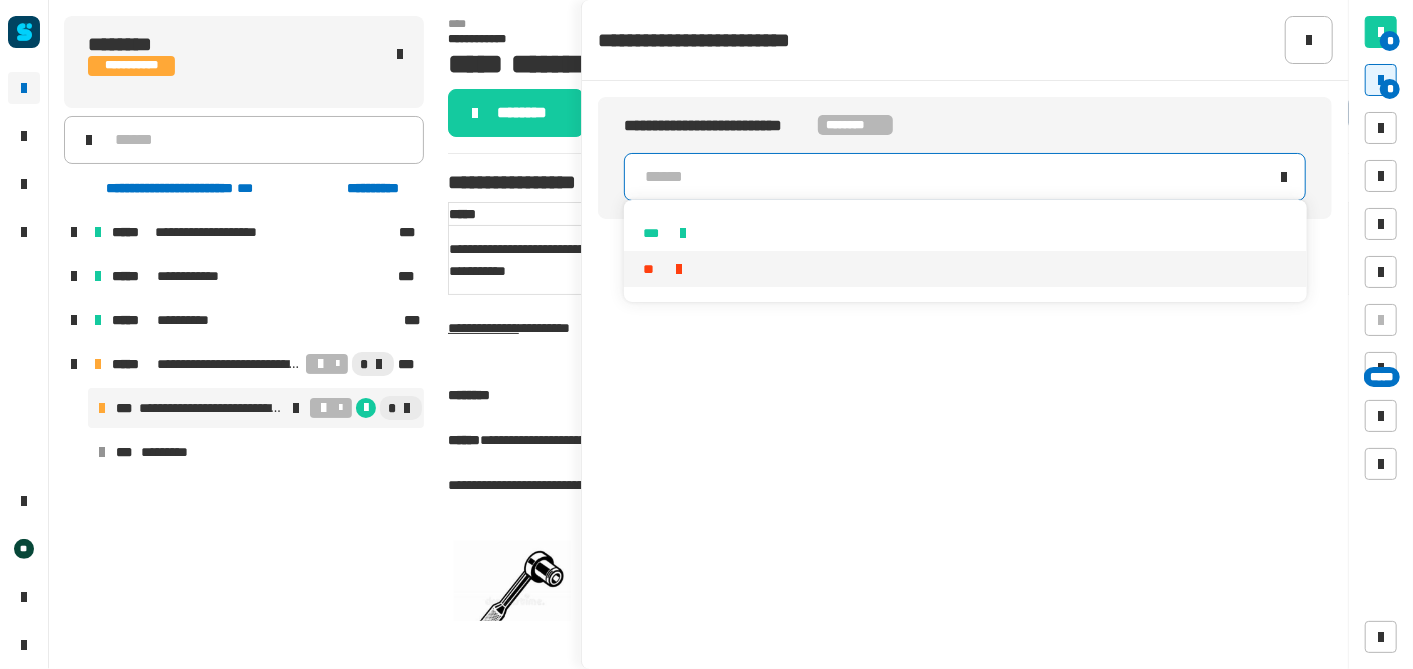 click on "**" at bounding box center [966, 269] 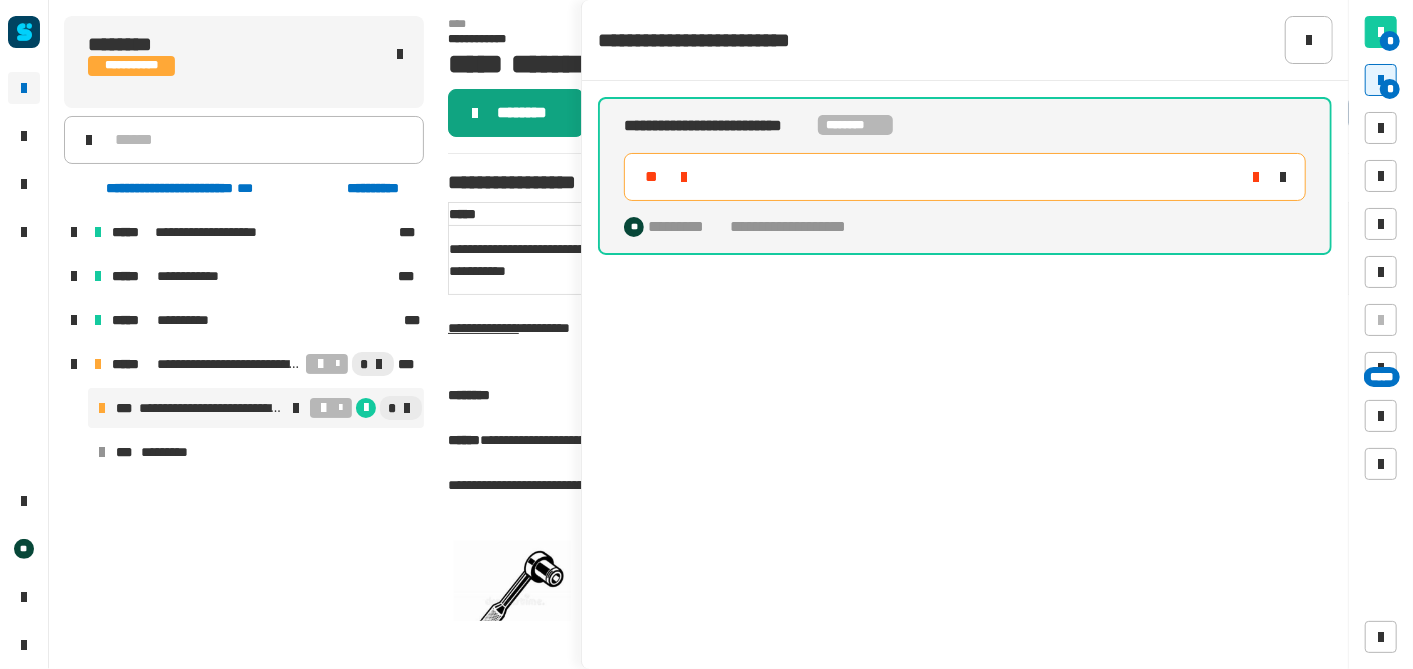click on "********" 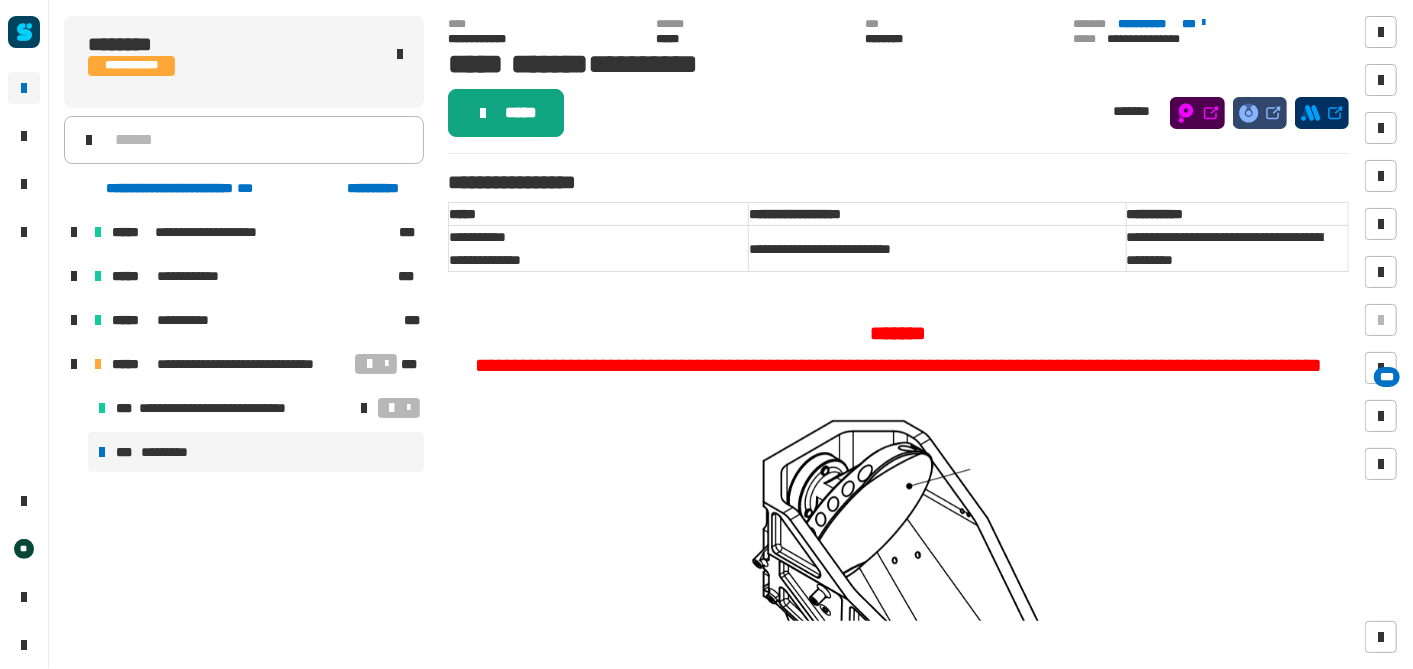 click on "*****" 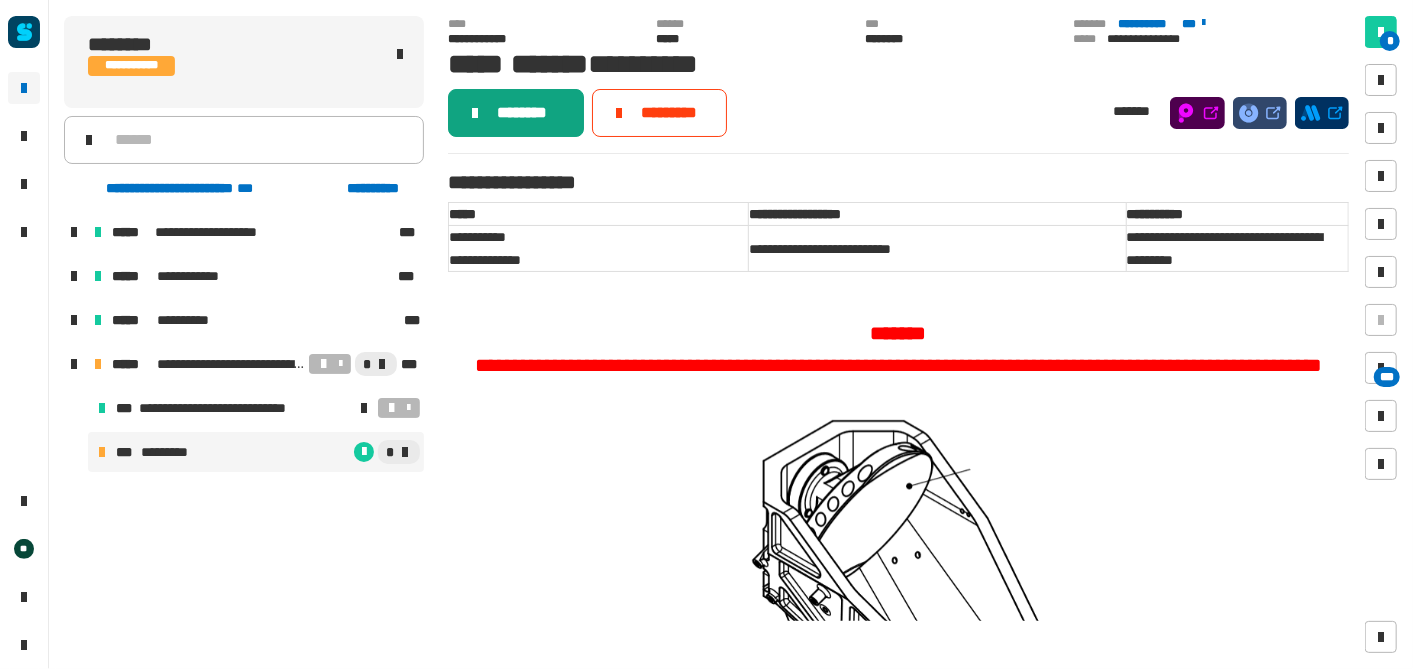 click on "********" 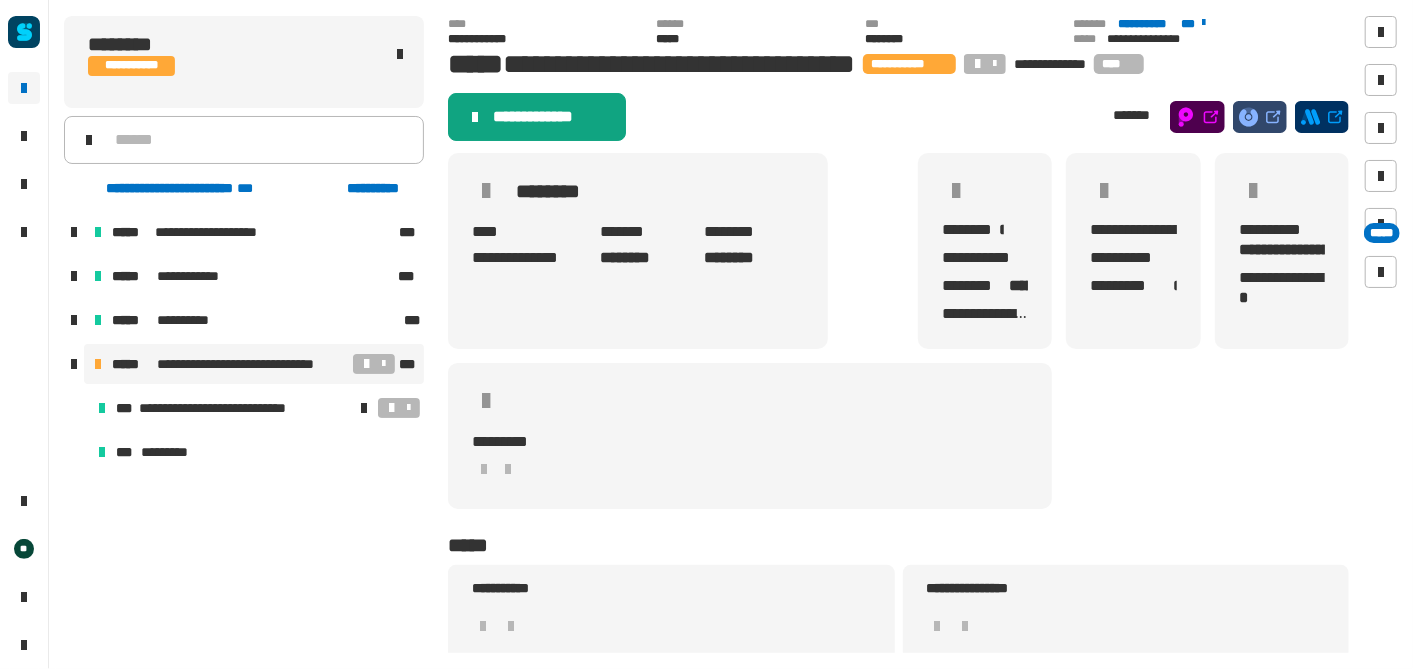 click on "**********" 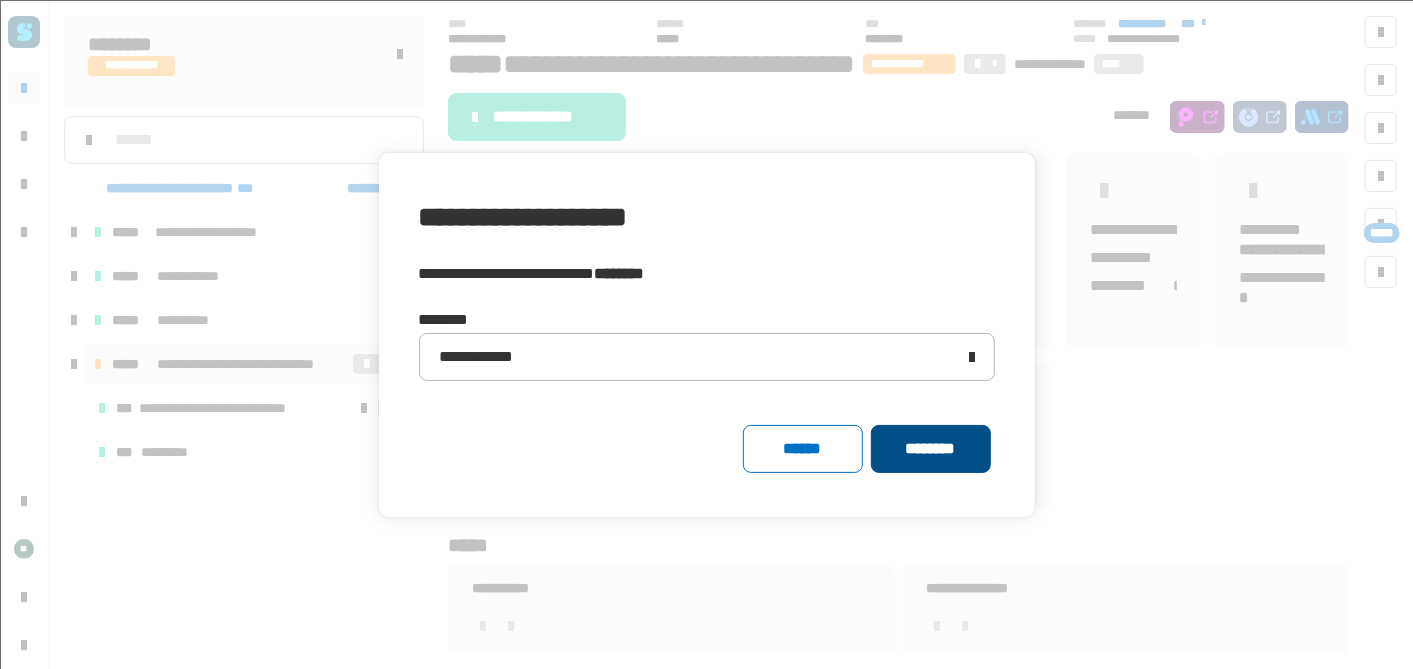 click on "********" 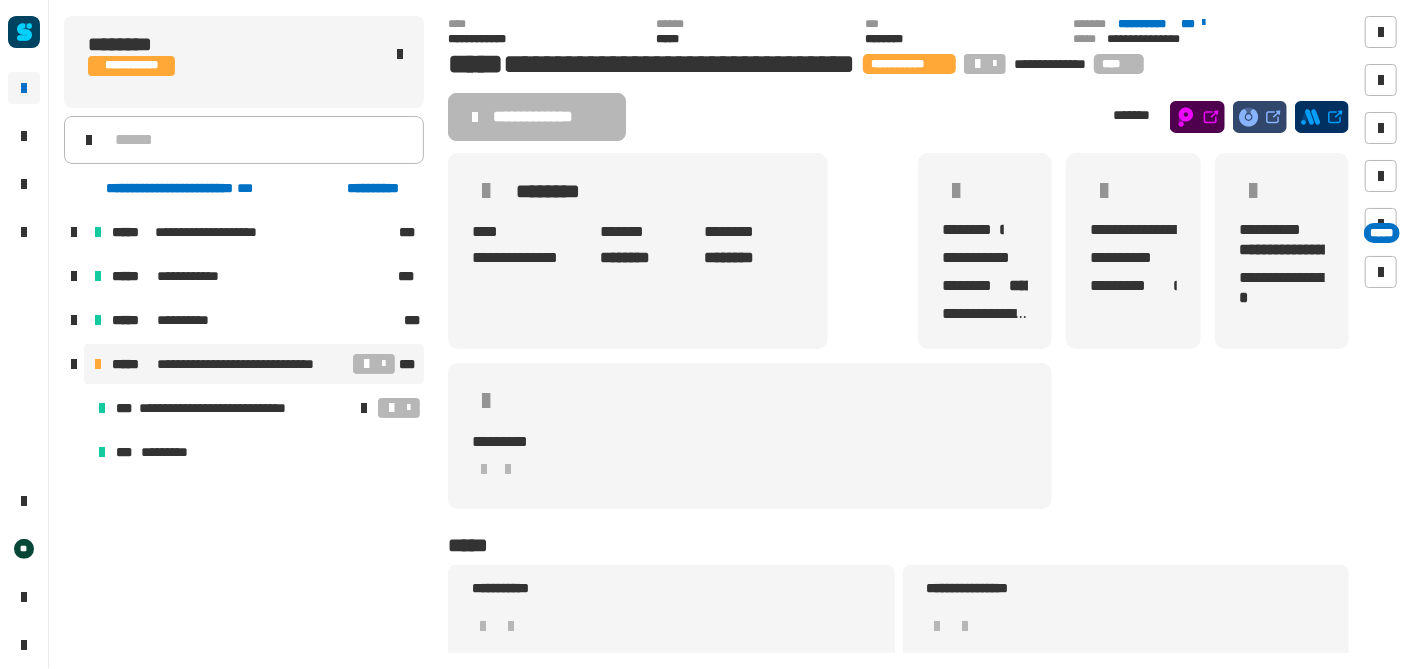 click on "**********" 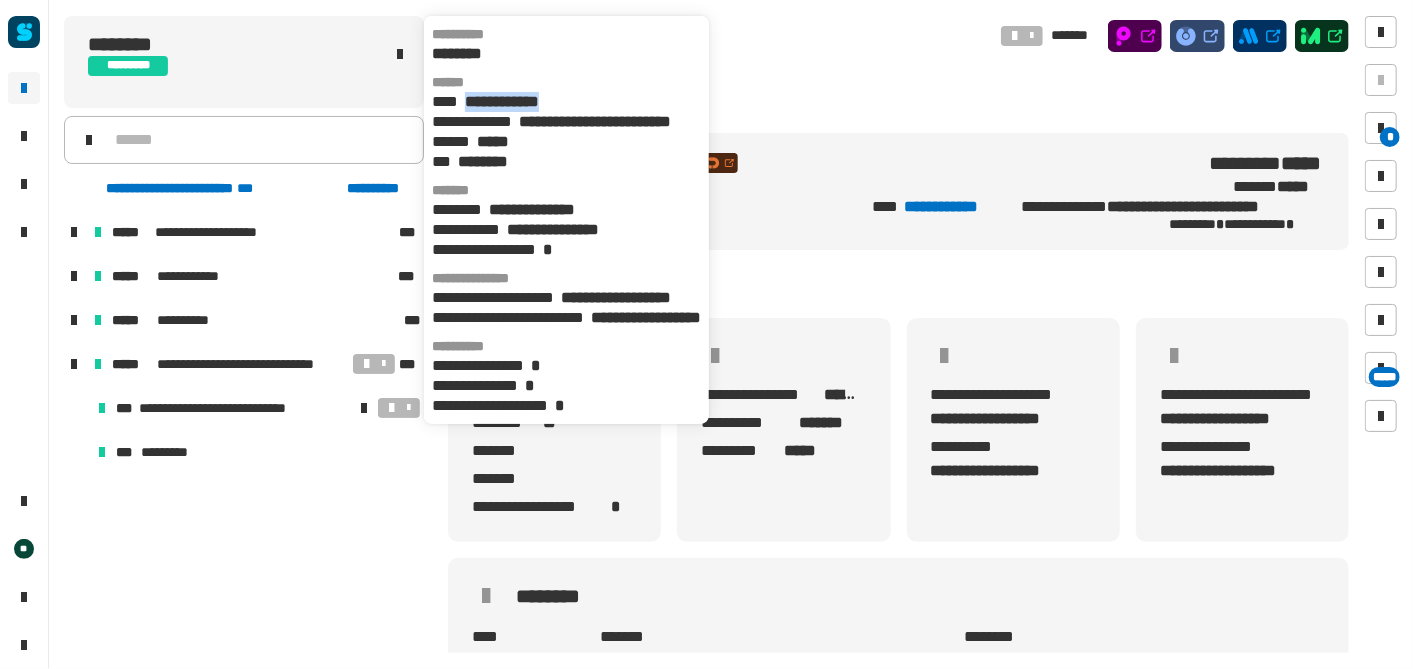drag, startPoint x: 594, startPoint y: 97, endPoint x: 469, endPoint y: 107, distance: 125.39936 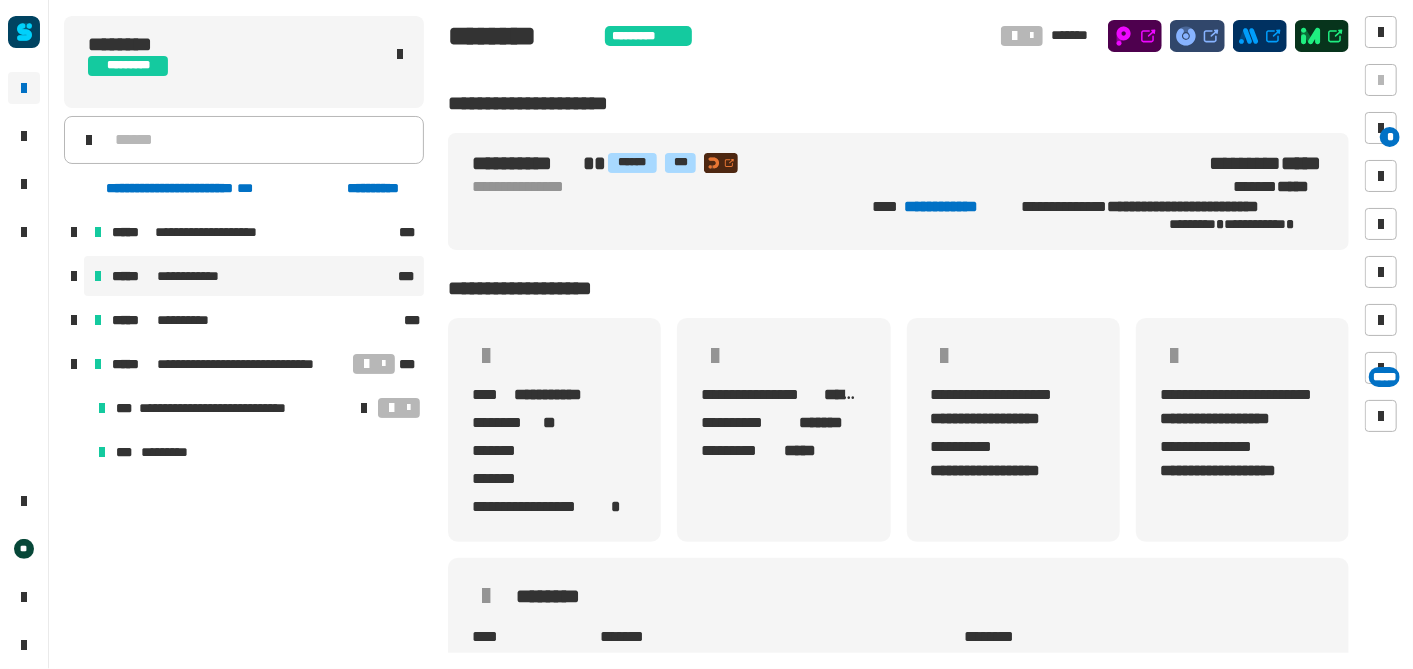 click on "*****" at bounding box center [132, 276] 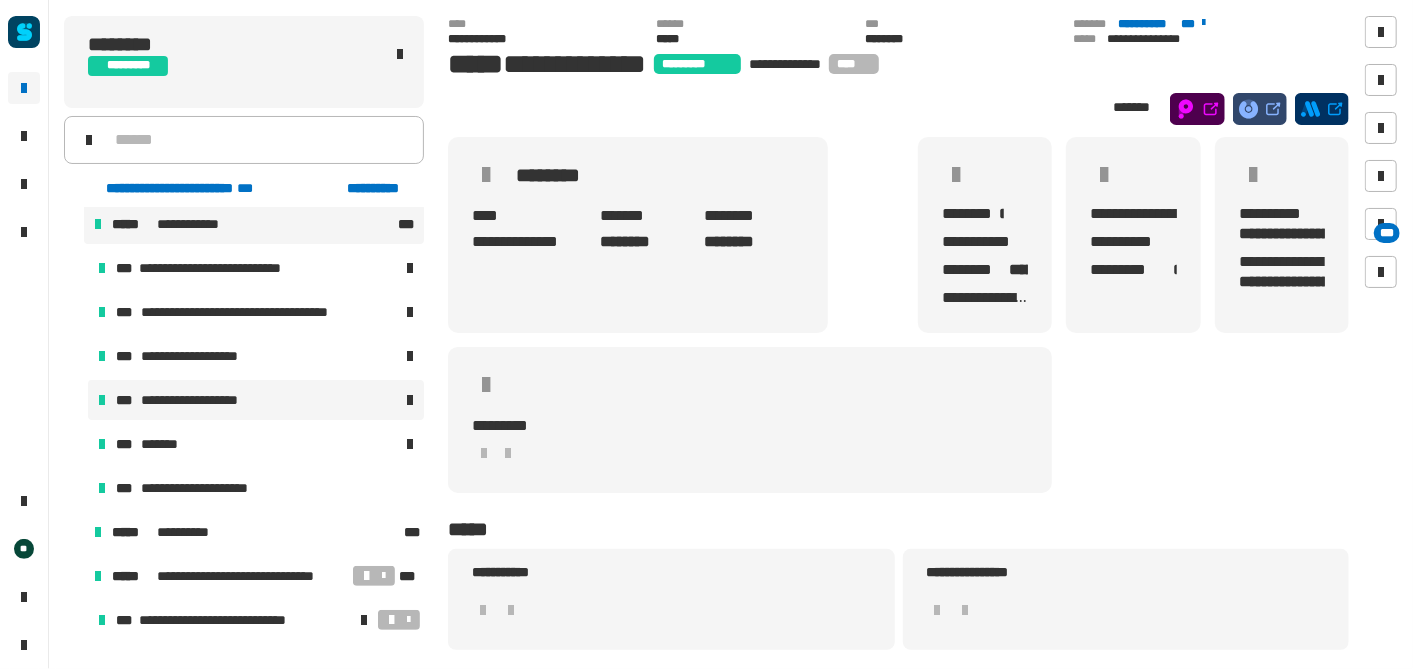 scroll, scrollTop: 53, scrollLeft: 0, axis: vertical 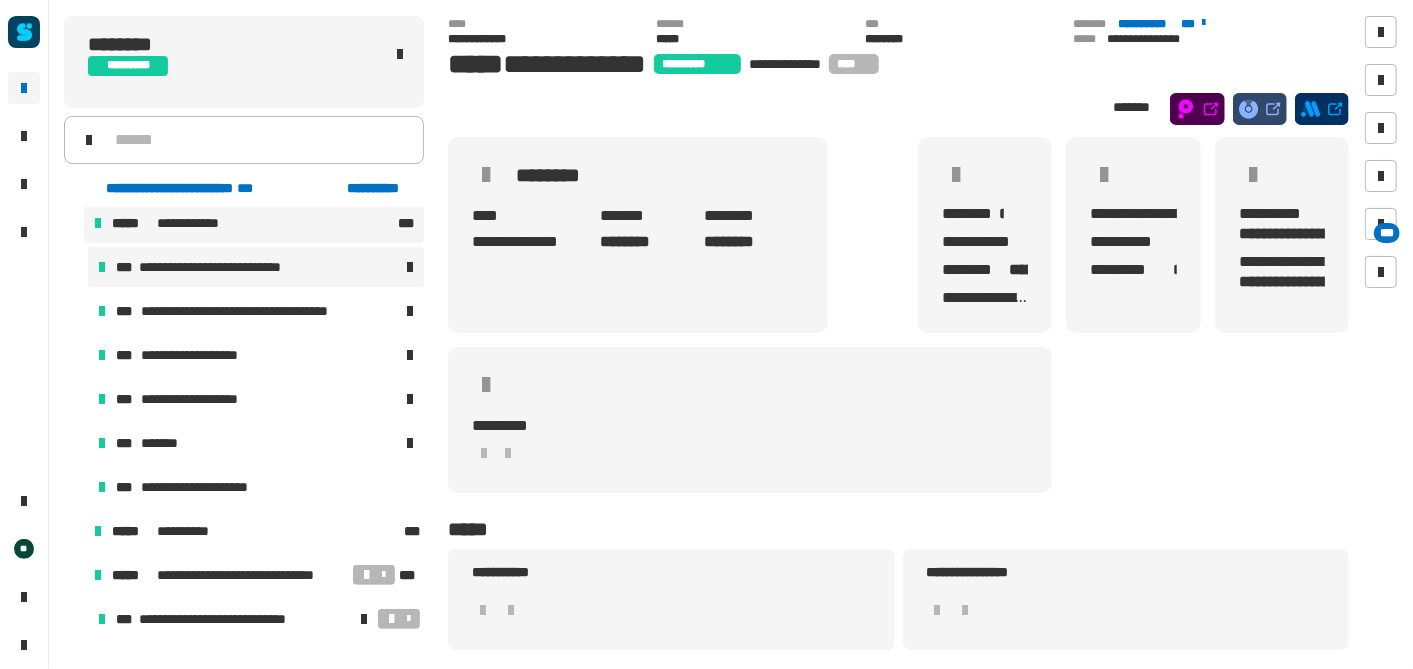 click on "**********" at bounding box center [256, 267] 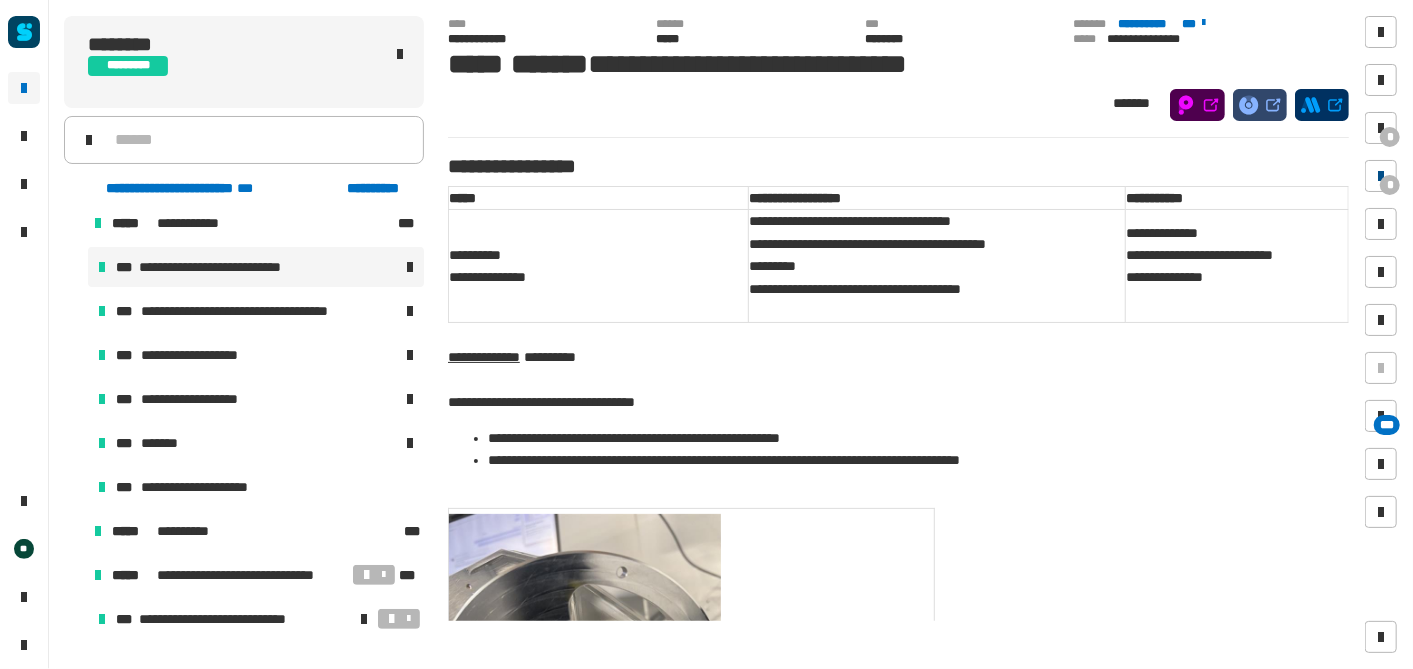 click at bounding box center (1381, 176) 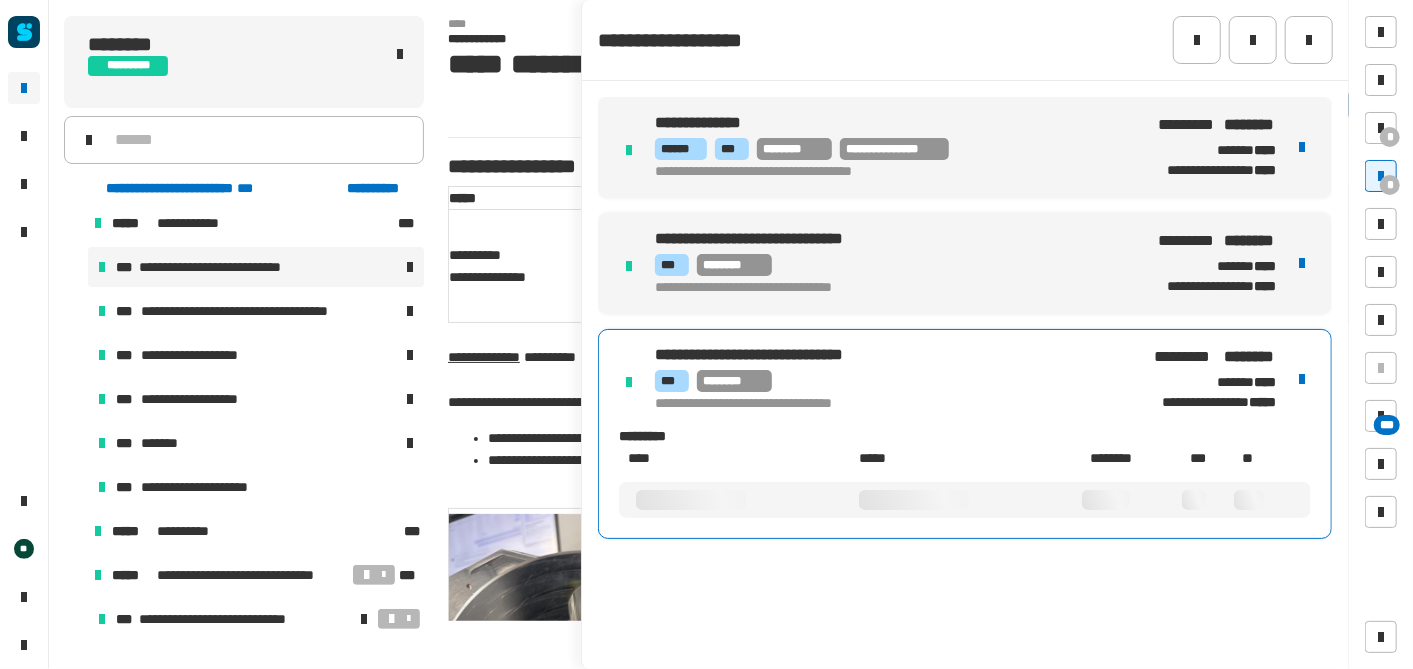 click on "*** ********" at bounding box center (886, 381) 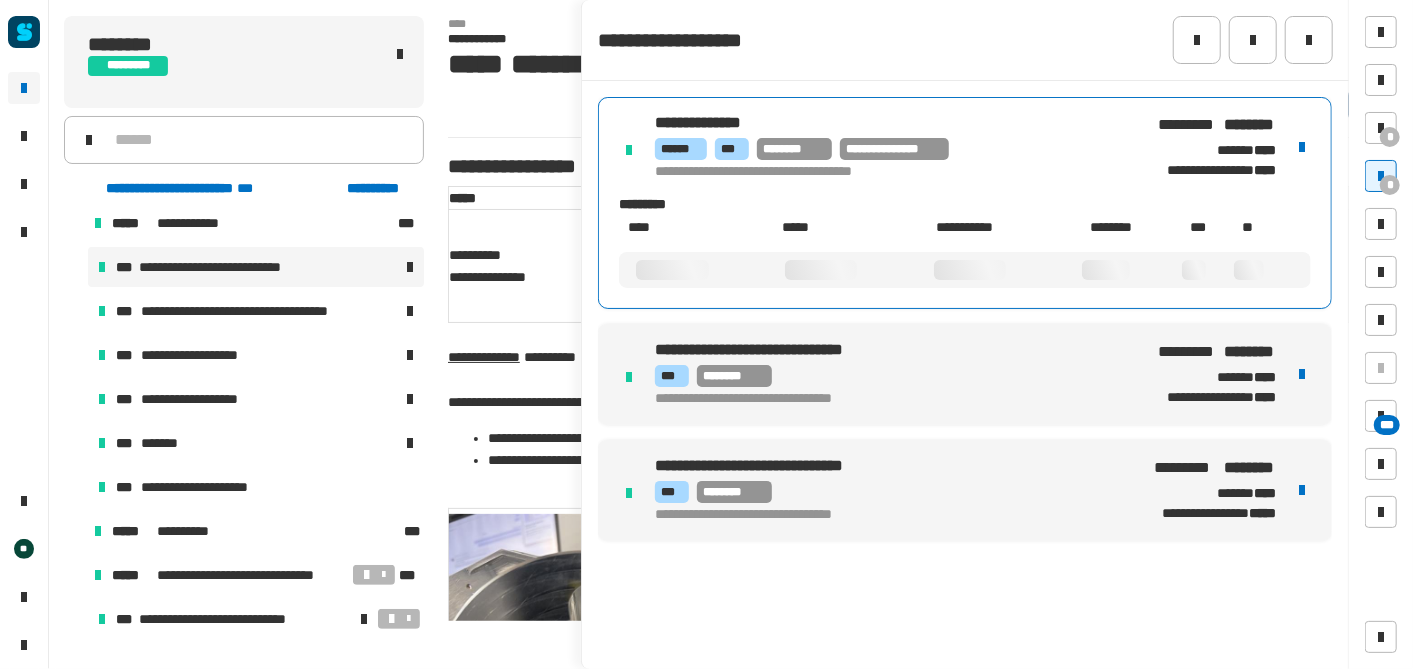 click on "**********" at bounding box center (890, 124) 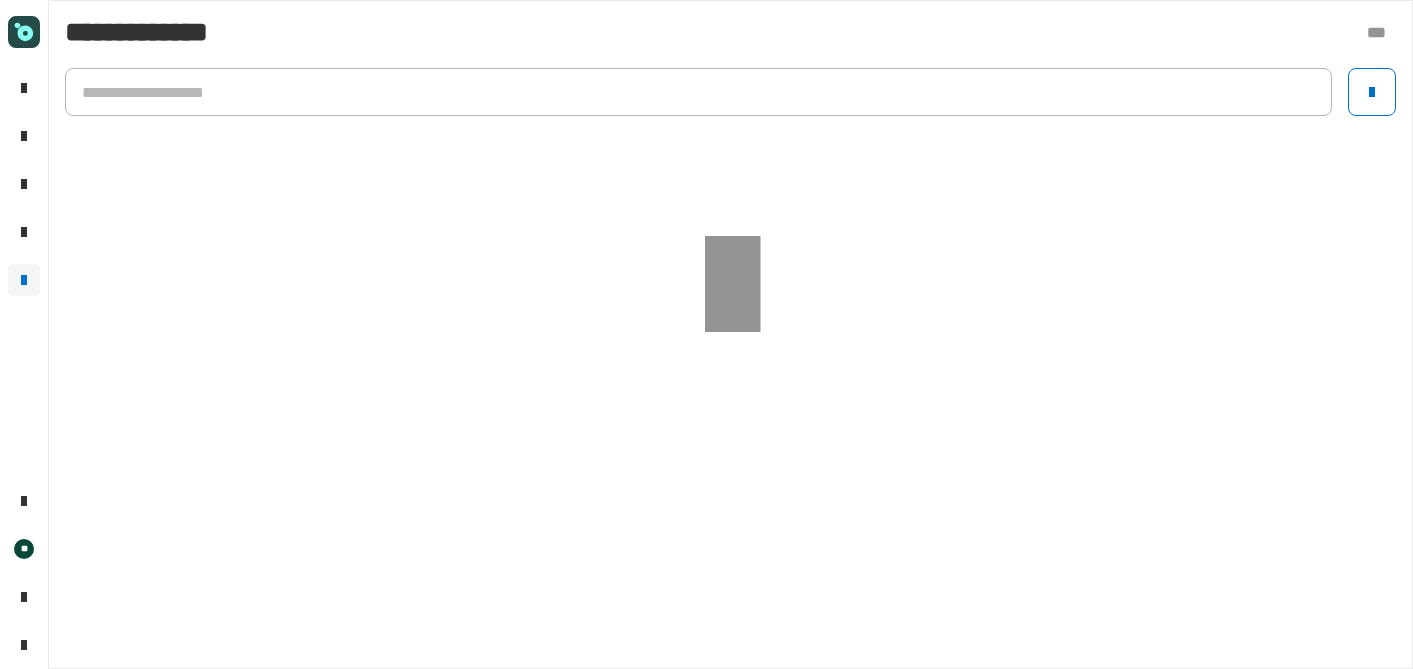 click 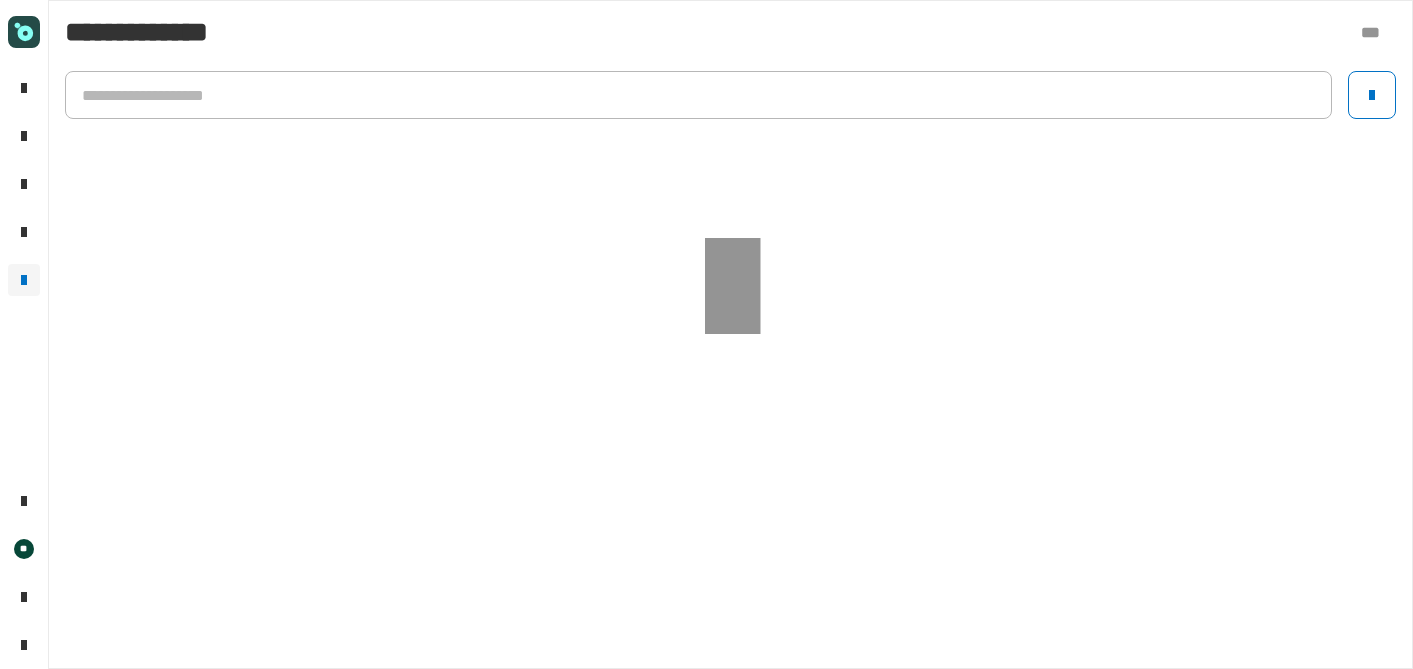 scroll, scrollTop: 0, scrollLeft: 0, axis: both 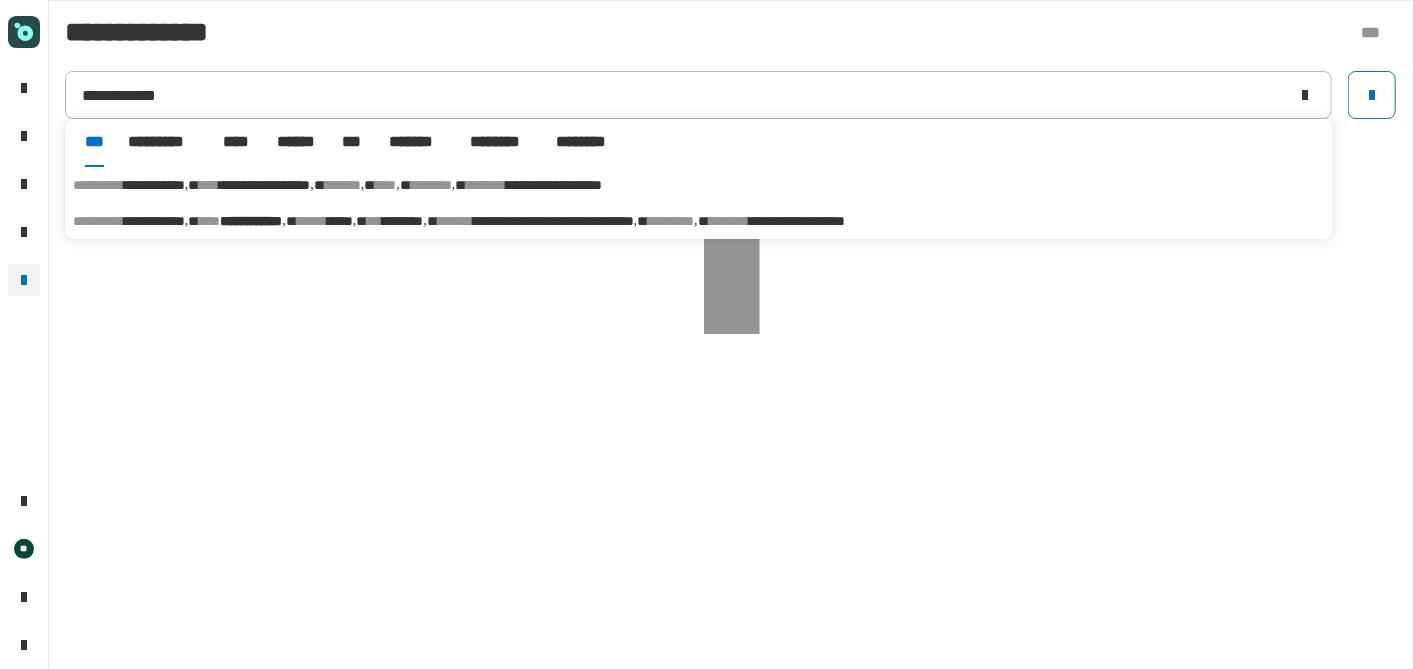 type on "**********" 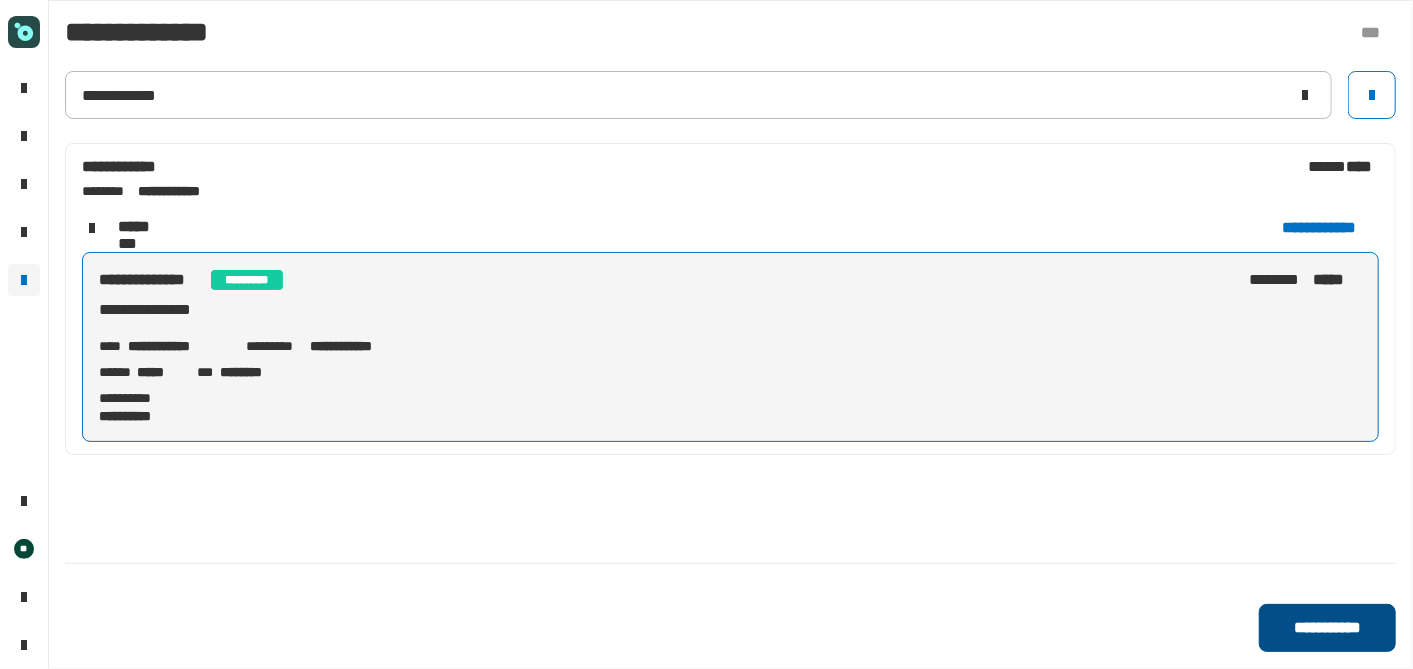 click on "**********" 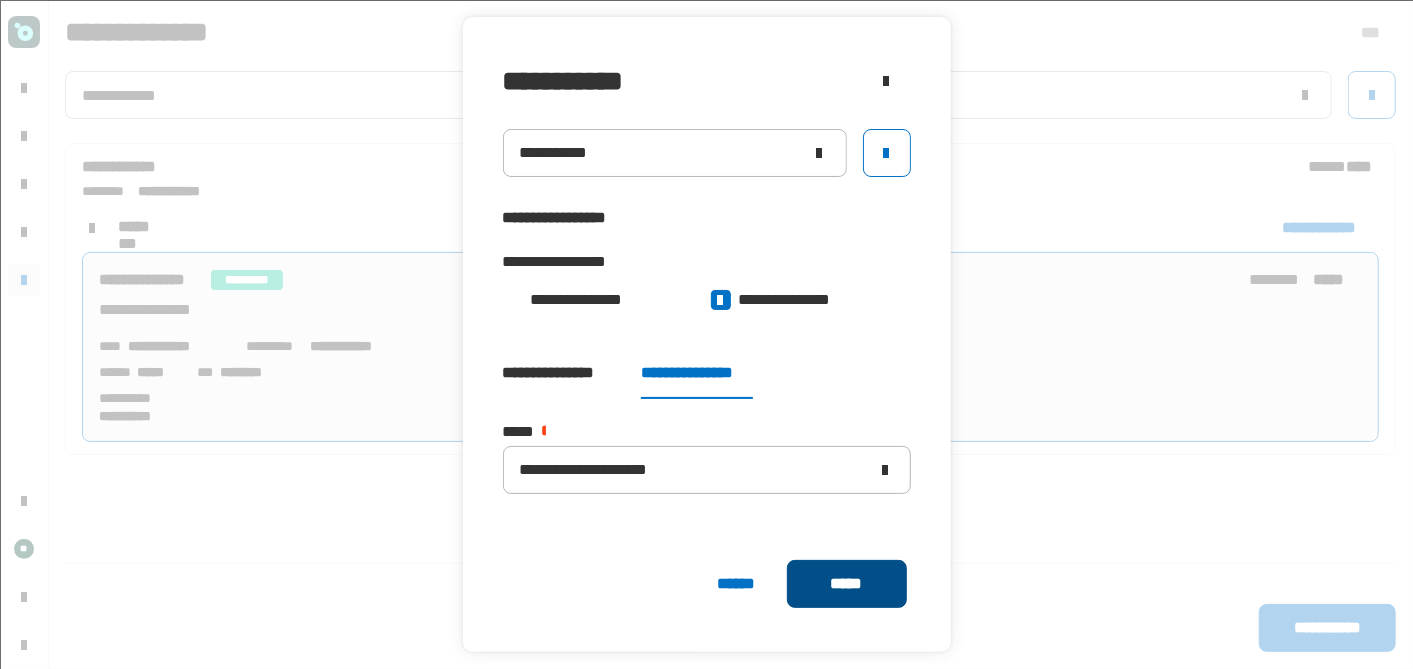 click on "*****" 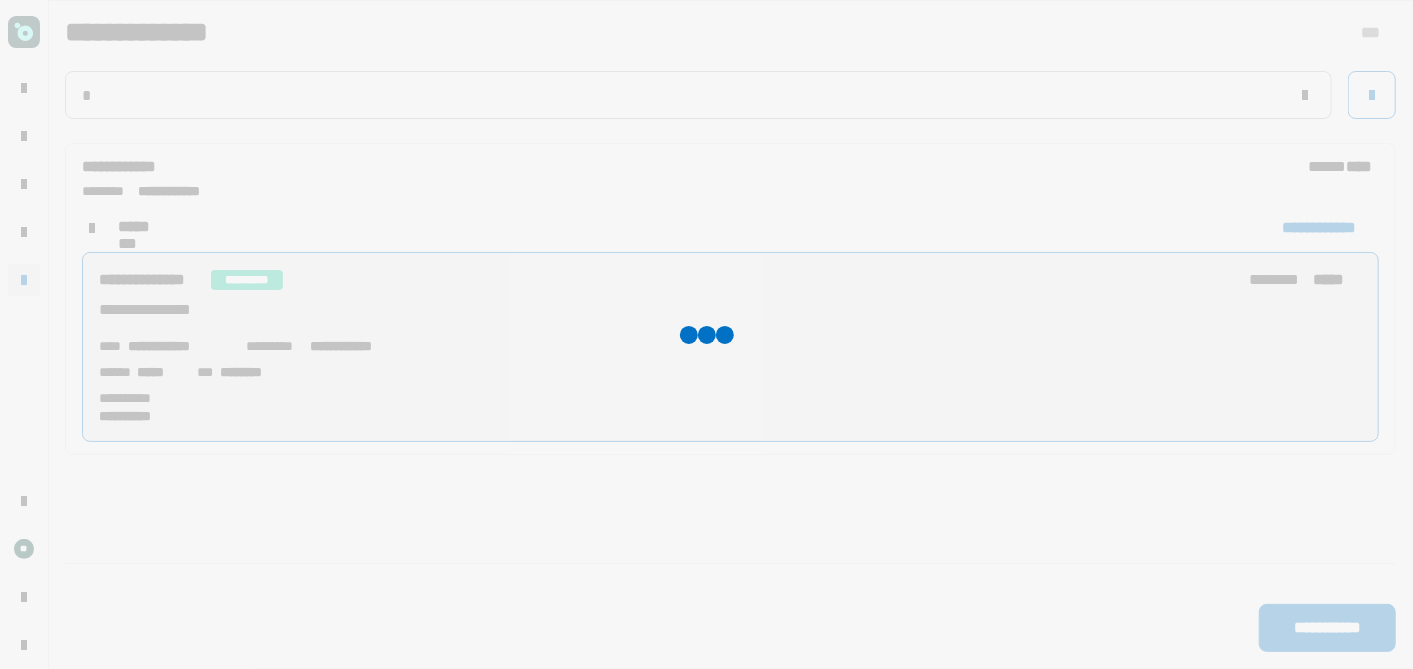type 